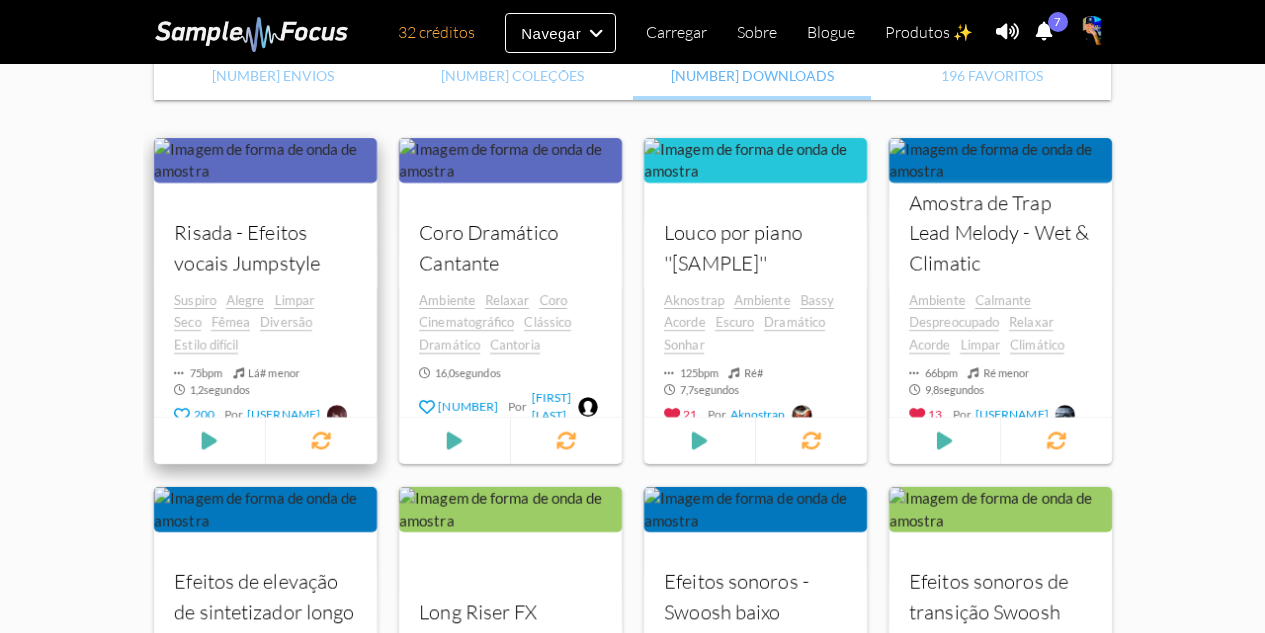 scroll, scrollTop: 366, scrollLeft: 0, axis: vertical 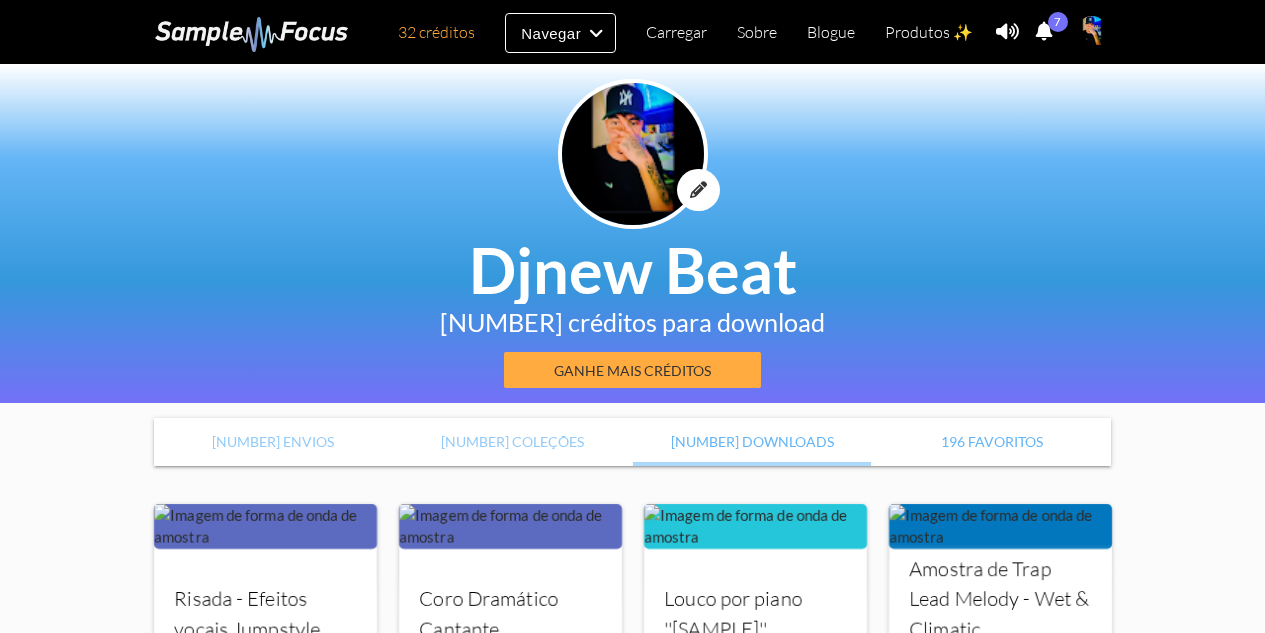 click on "[NUMBER] Favorites" at bounding box center [992, 441] 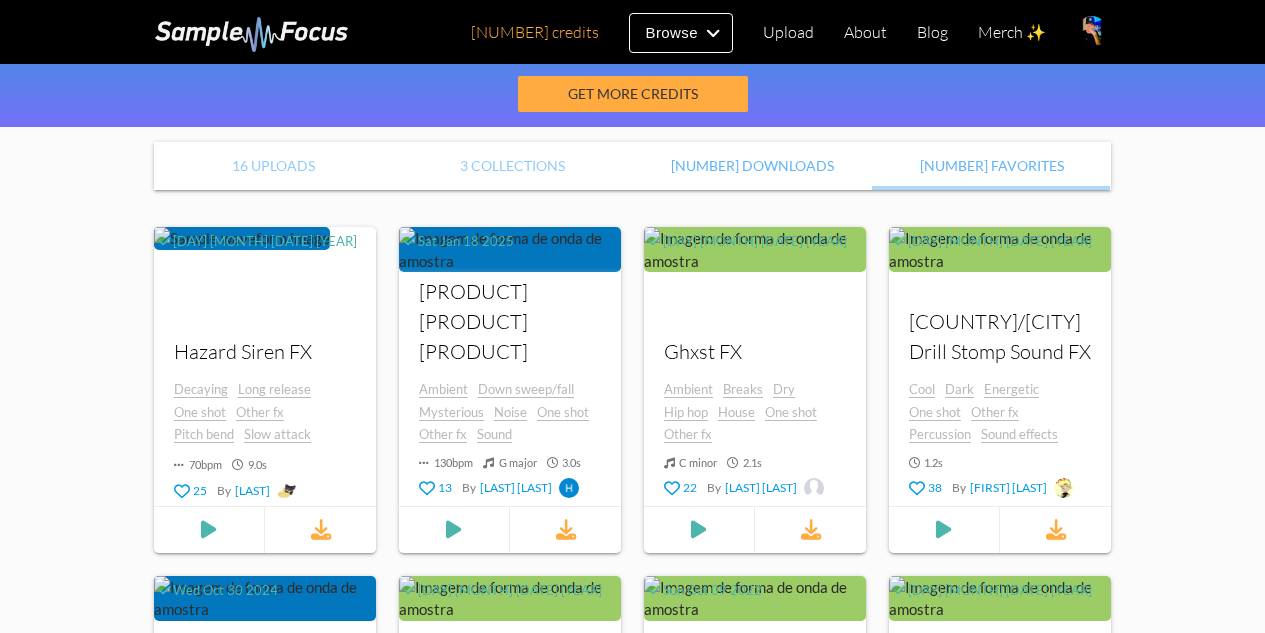 scroll, scrollTop: 400, scrollLeft: 0, axis: vertical 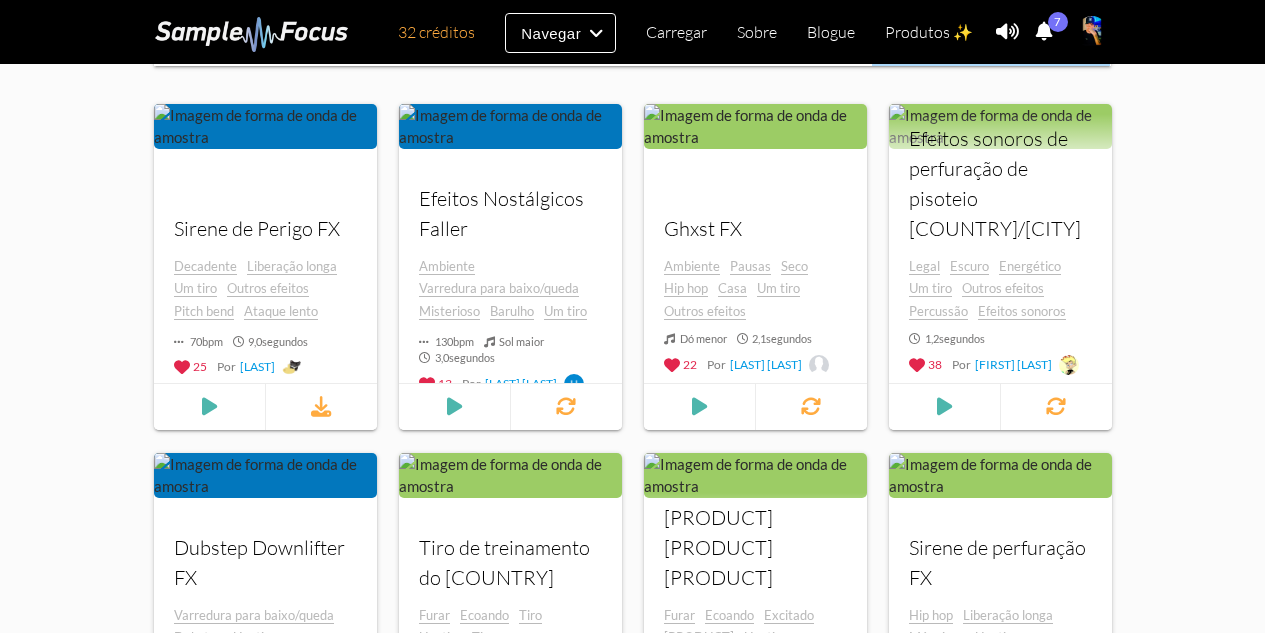 click on "Por [LAST] Por [LAST] [LAST]" at bounding box center (632, 790) 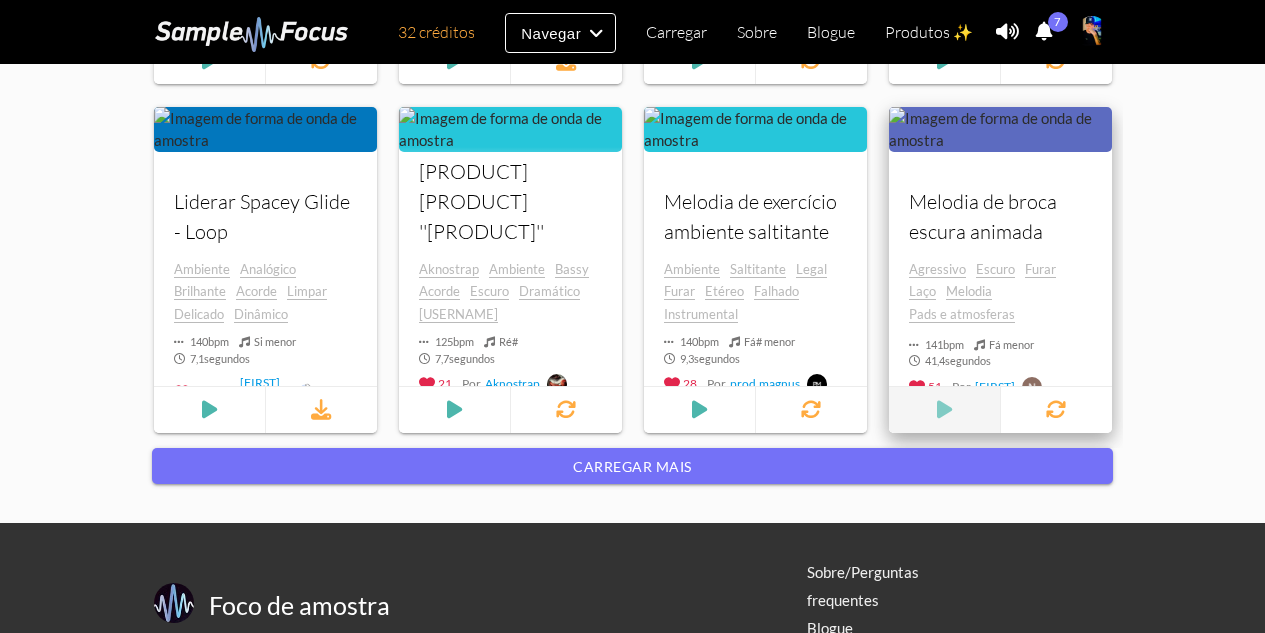 scroll, scrollTop: 1900, scrollLeft: 0, axis: vertical 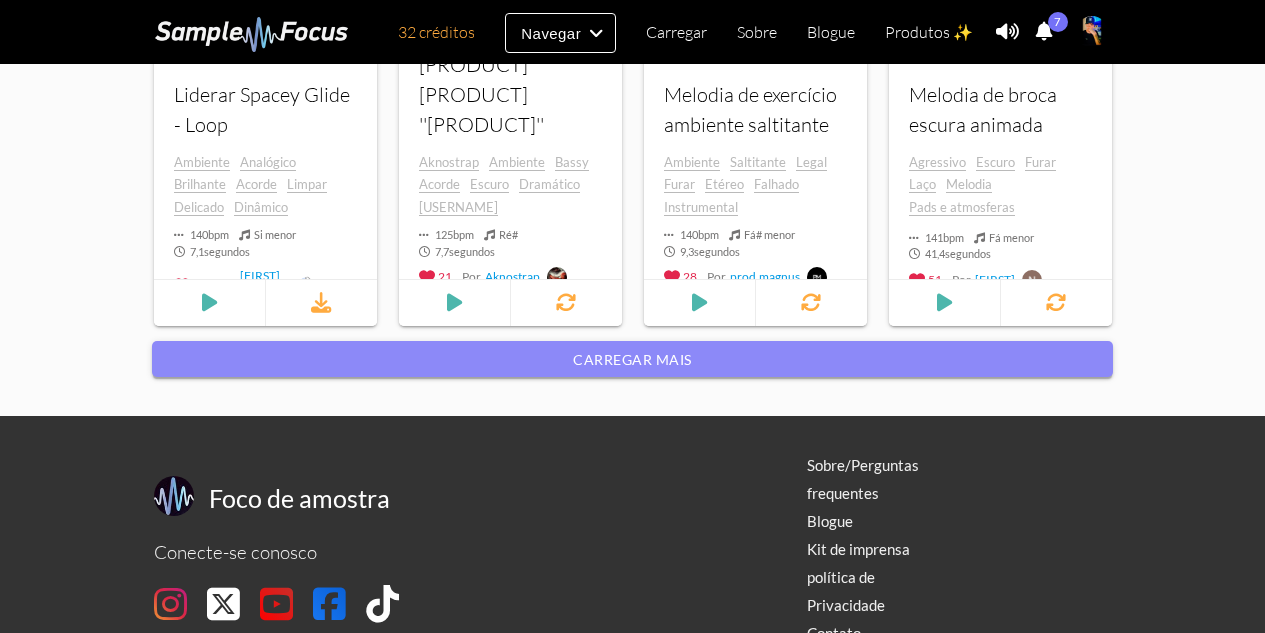 click on "Carregar mais" at bounding box center (632, 359) 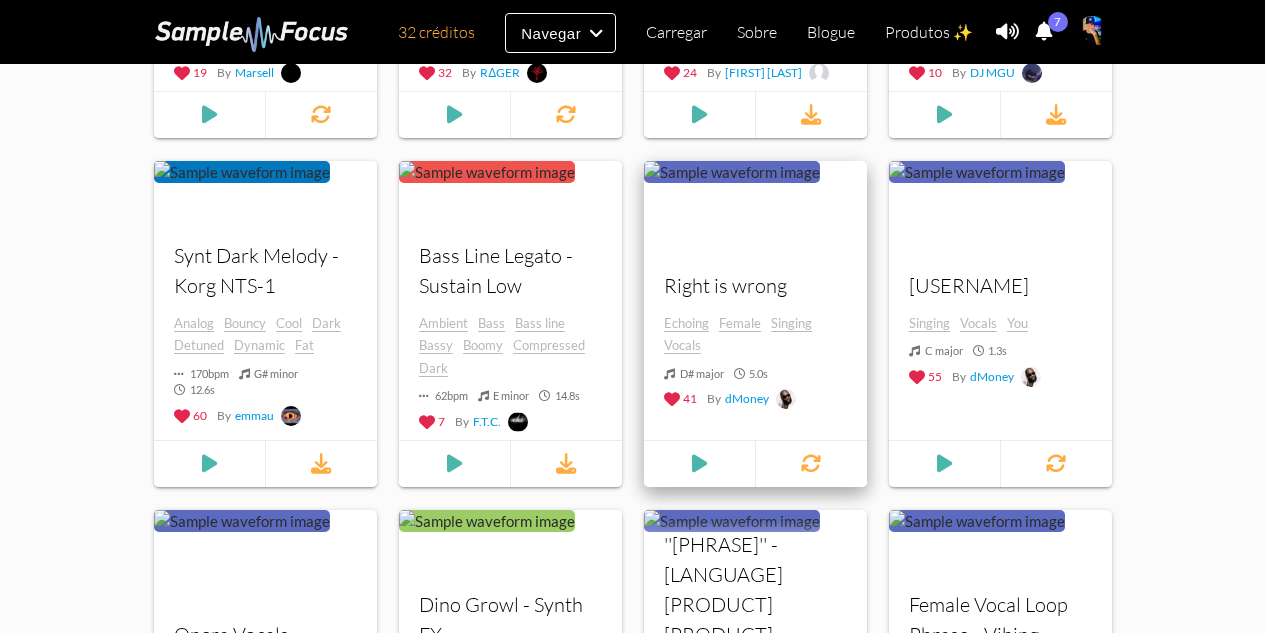 scroll, scrollTop: 3100, scrollLeft: 0, axis: vertical 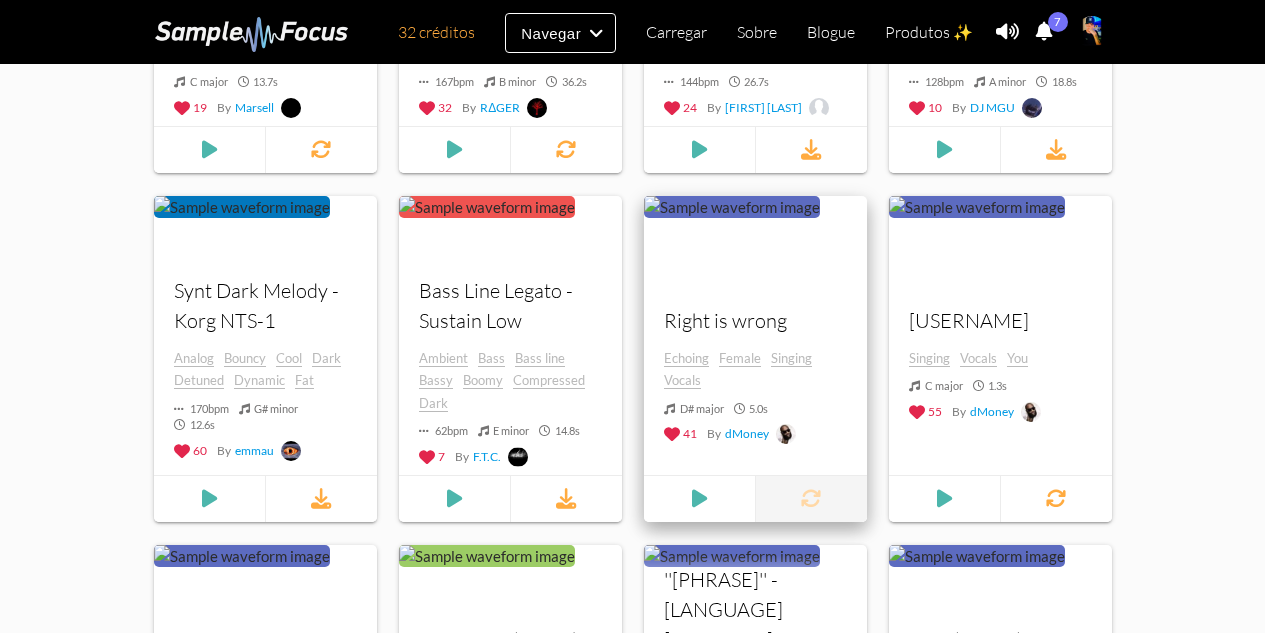 click at bounding box center (810, 498) 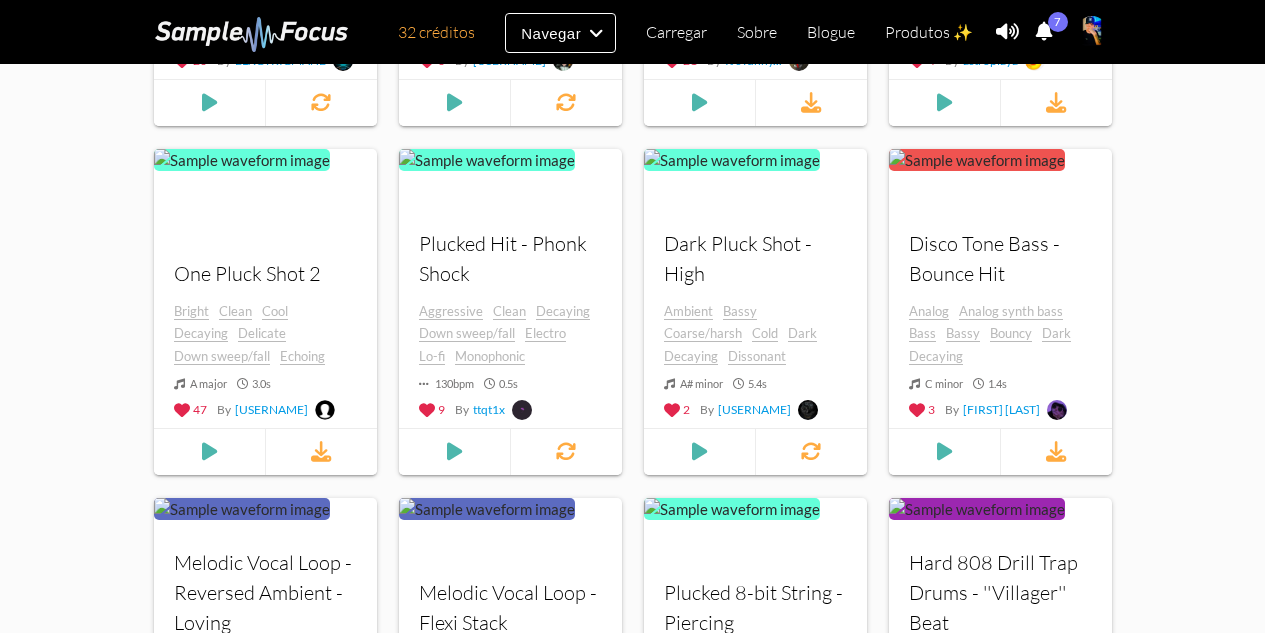 scroll, scrollTop: 5900, scrollLeft: 0, axis: vertical 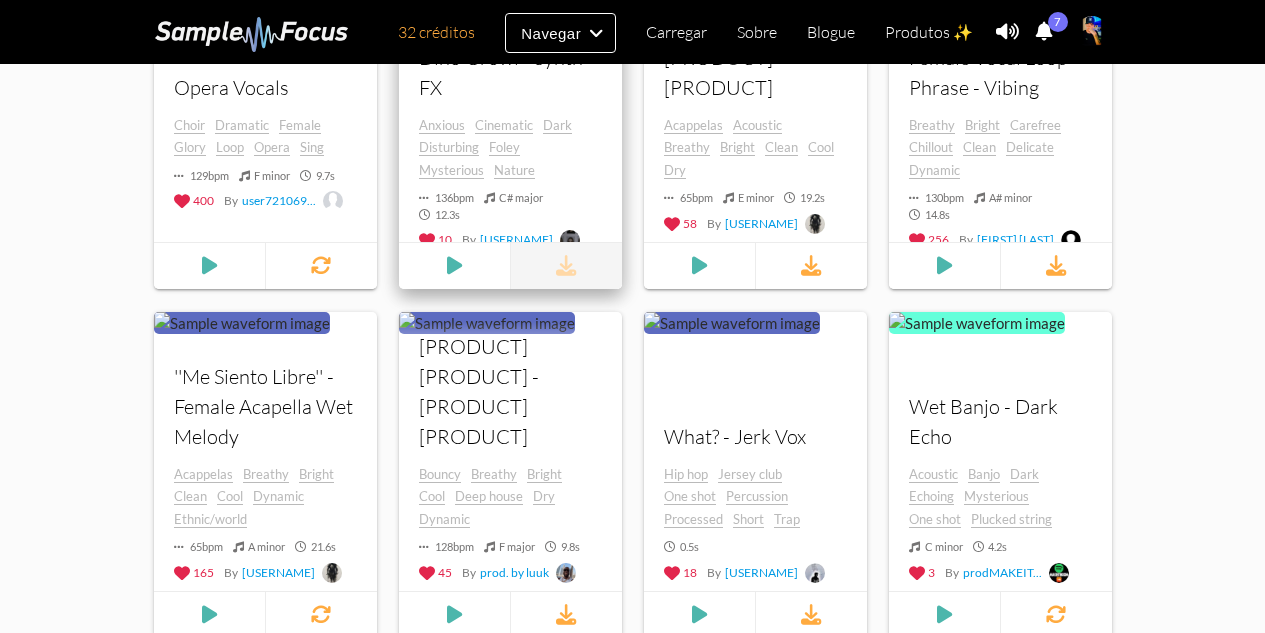 click at bounding box center (566, 265) 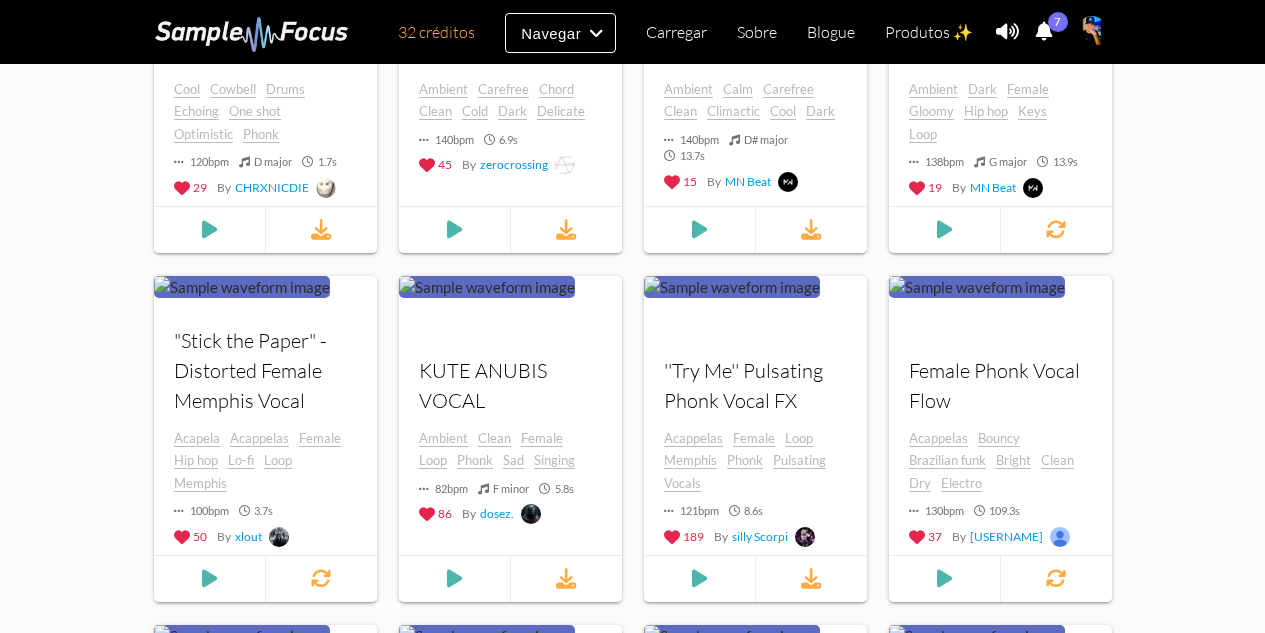 scroll, scrollTop: 10331, scrollLeft: 0, axis: vertical 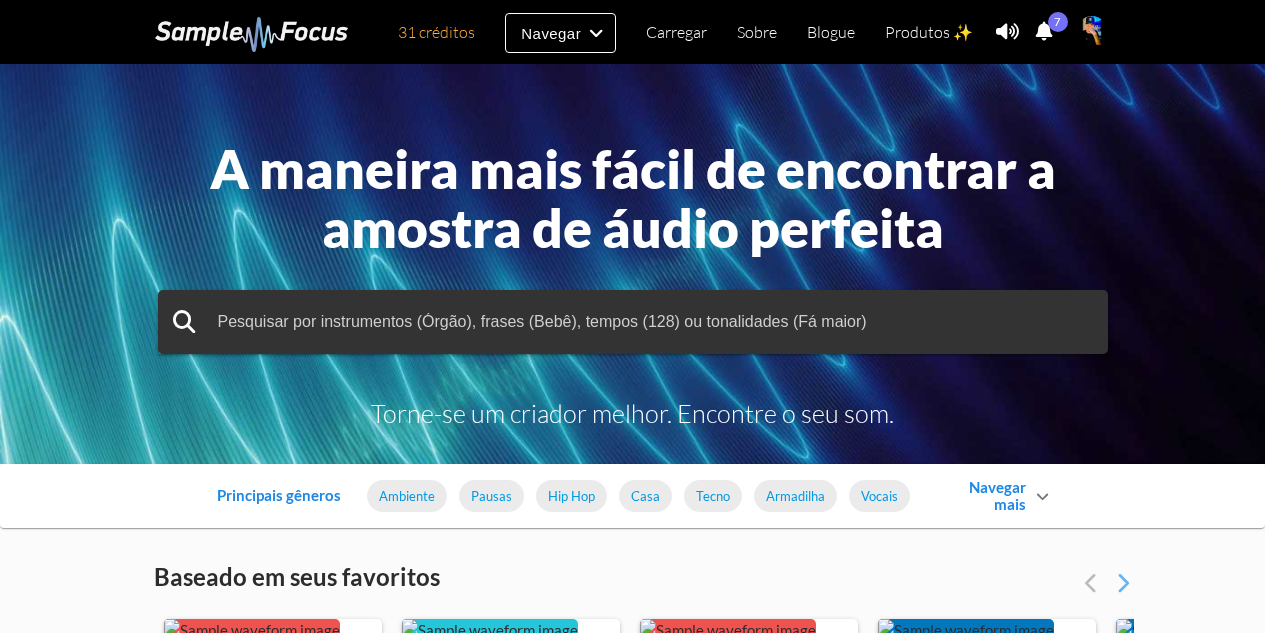 click on "A maneira mais fácil de encontrar a amostra de áudio perfeita
Torne-se um criador melhor. Encontre o seu som." at bounding box center [632, 264] 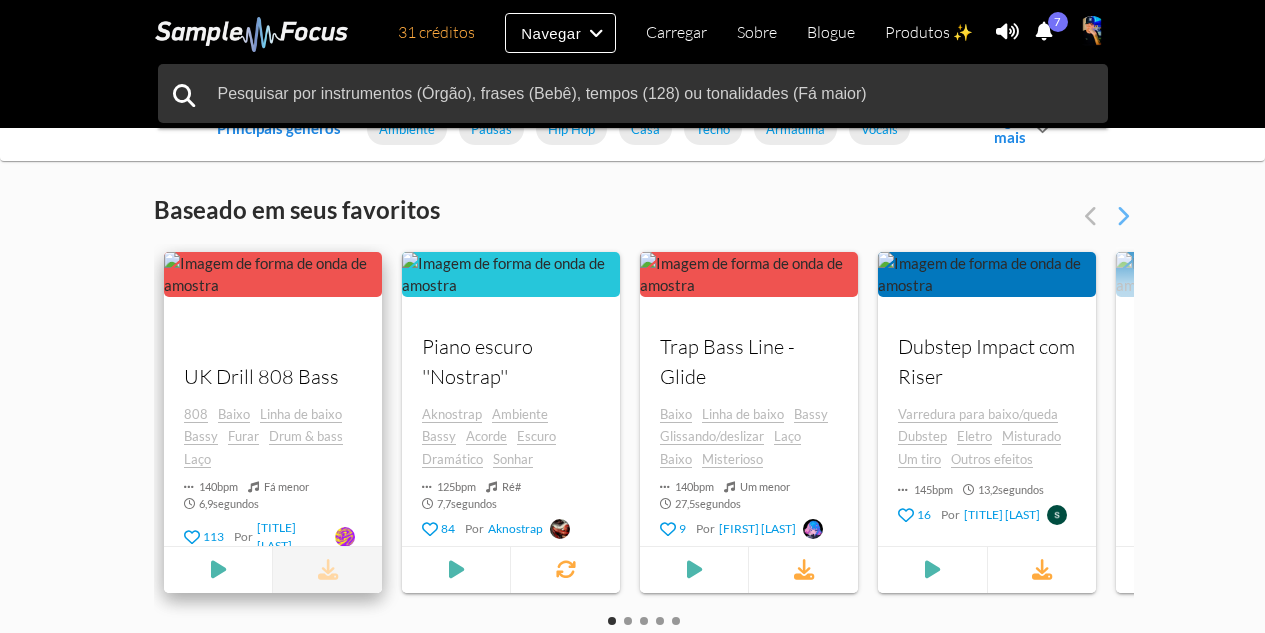 scroll, scrollTop: 400, scrollLeft: 0, axis: vertical 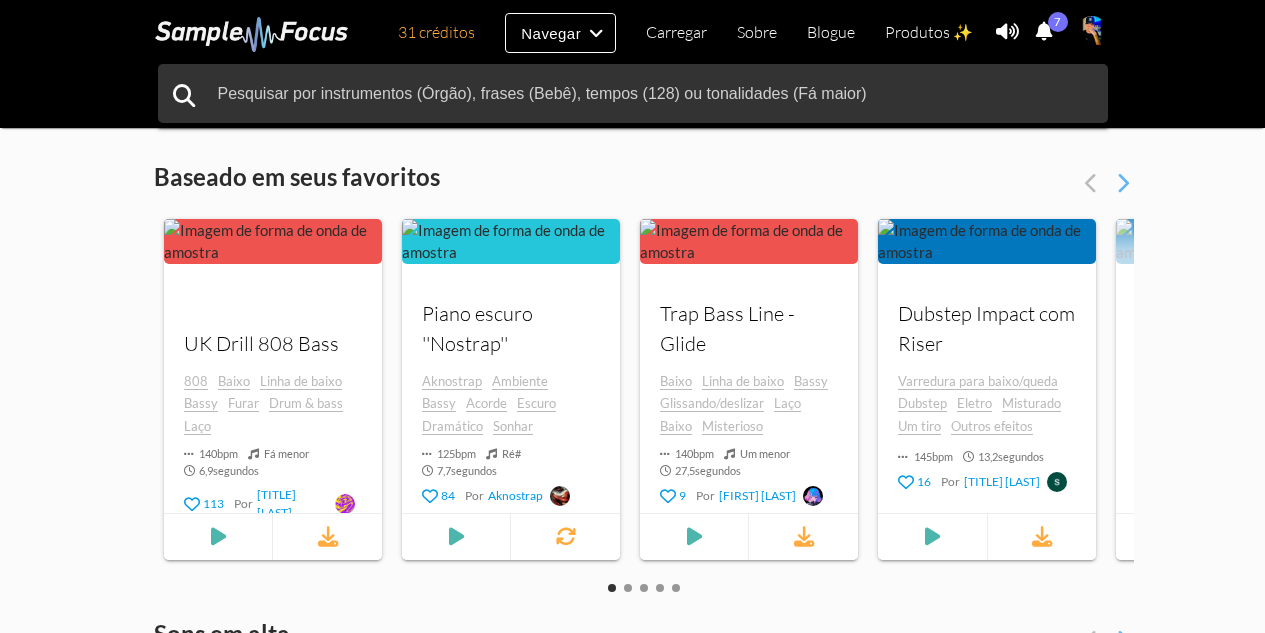 click on "A maneira mais fácil de encontrar a amostra de áudio perfeita
Torne-se um criador melhor. Encontre o seu som.
Principais gêneros Ambiente Pausas Hip Hop Casa Tecno Armadilha Vocais Navegar mais Afrobeat Amapiano Brazilian Funk Chillout Chiptune Cinematic Classical Acid House Deep House Disco Drill Drum Bass Dubstep Ethnic World Electro House Electro Electro Swing Folk Country Funk Soul Jazz Jersey Club Jungle Hardstyle Latin Afro Cuban Minimal House Nu Disco R B Reggae Dub Reggaeton Rock Phonk Pop Progressive House Synthwave Tech House Trance
Baseado em seus favoritos
Your browser does not support the audio  element. UK Drill 808 Bass 808 Baixo Linha de baixo Bassy Furar Drum & bass Laço   140  bpm   Fá" at bounding box center (632, 1283) 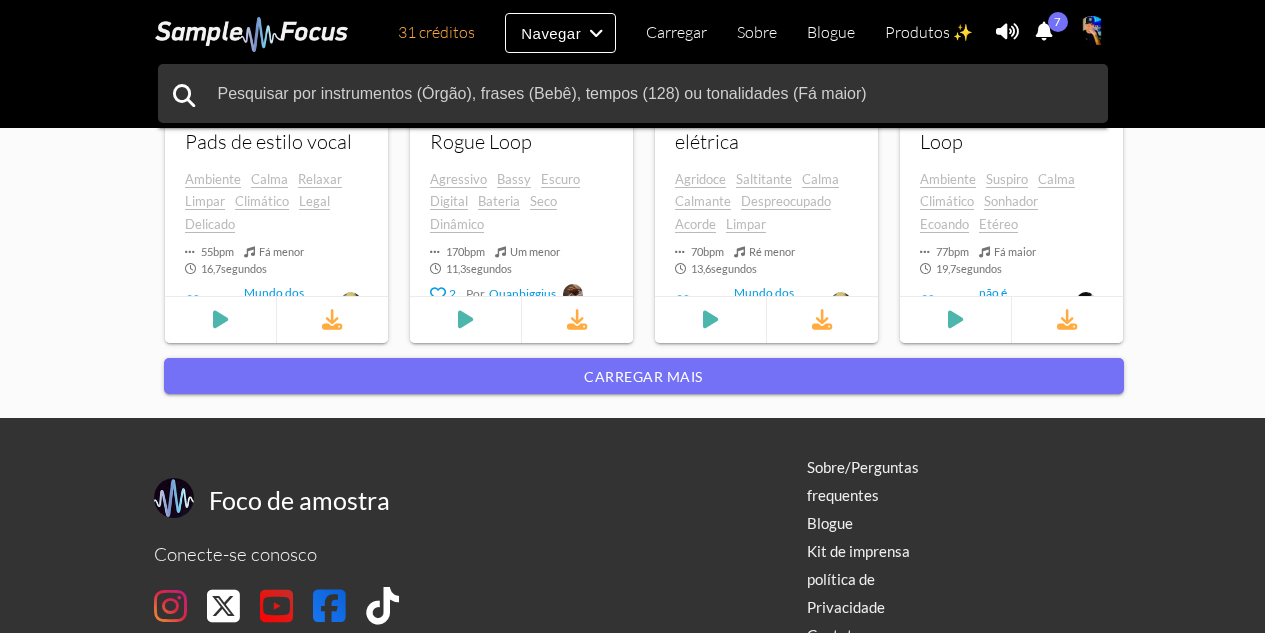 scroll, scrollTop: 2900, scrollLeft: 0, axis: vertical 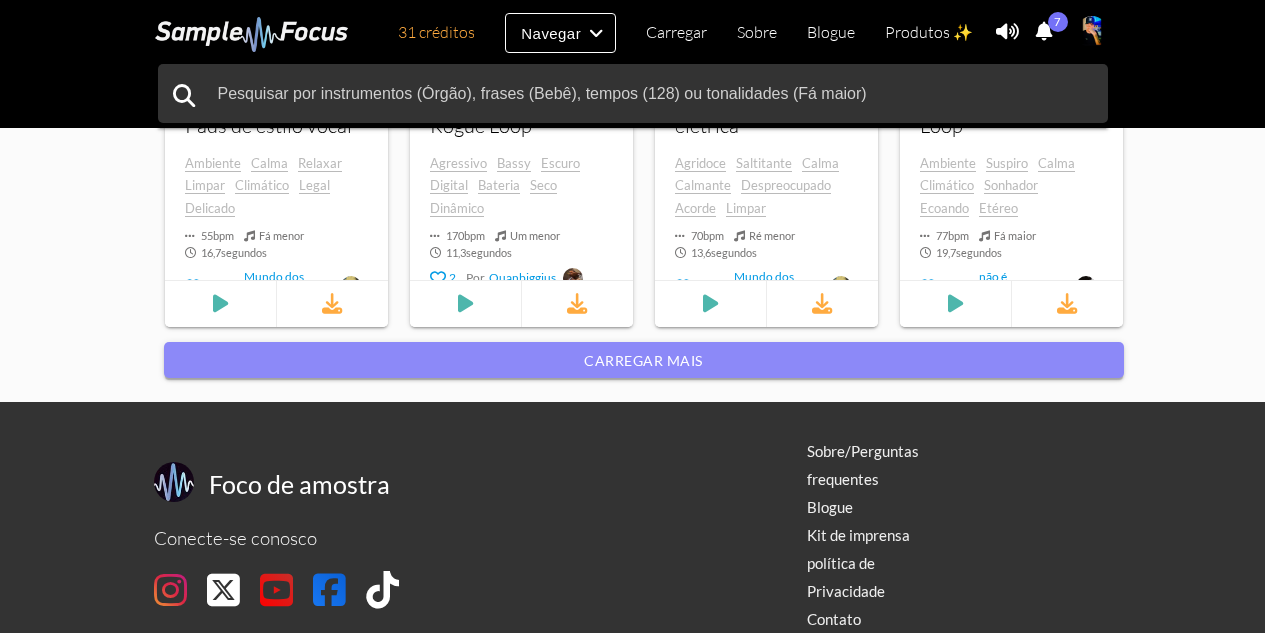 click on "Carregar mais" at bounding box center (644, 360) 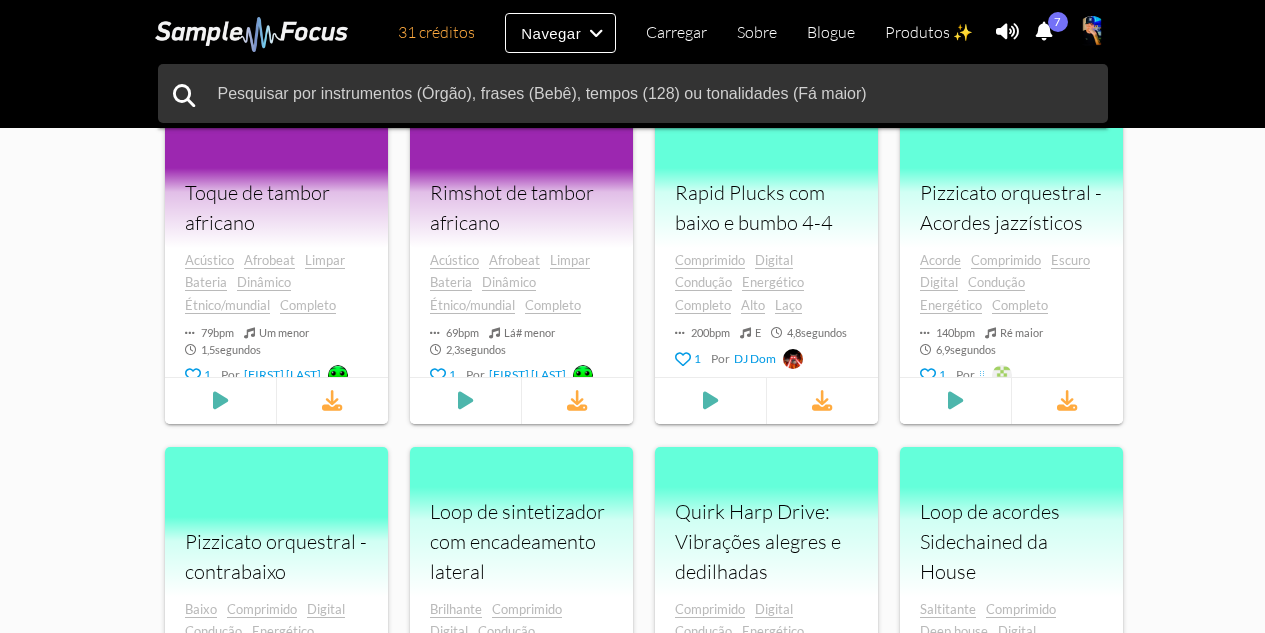 scroll, scrollTop: 8700, scrollLeft: 0, axis: vertical 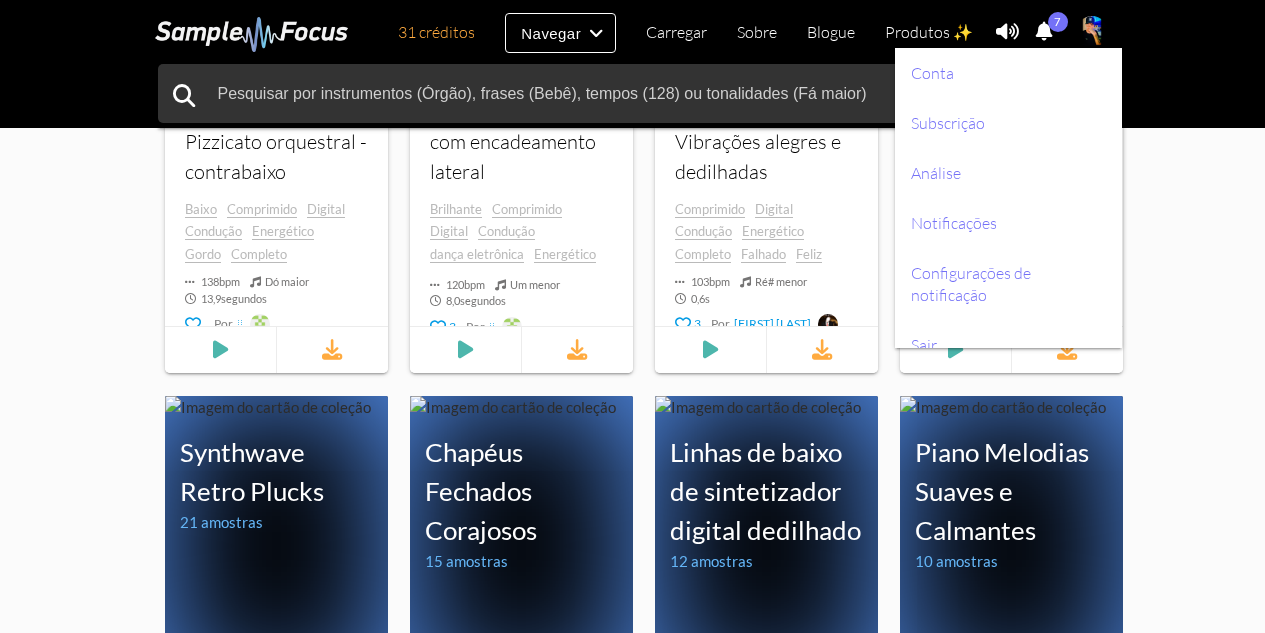click at bounding box center [1092, 32] 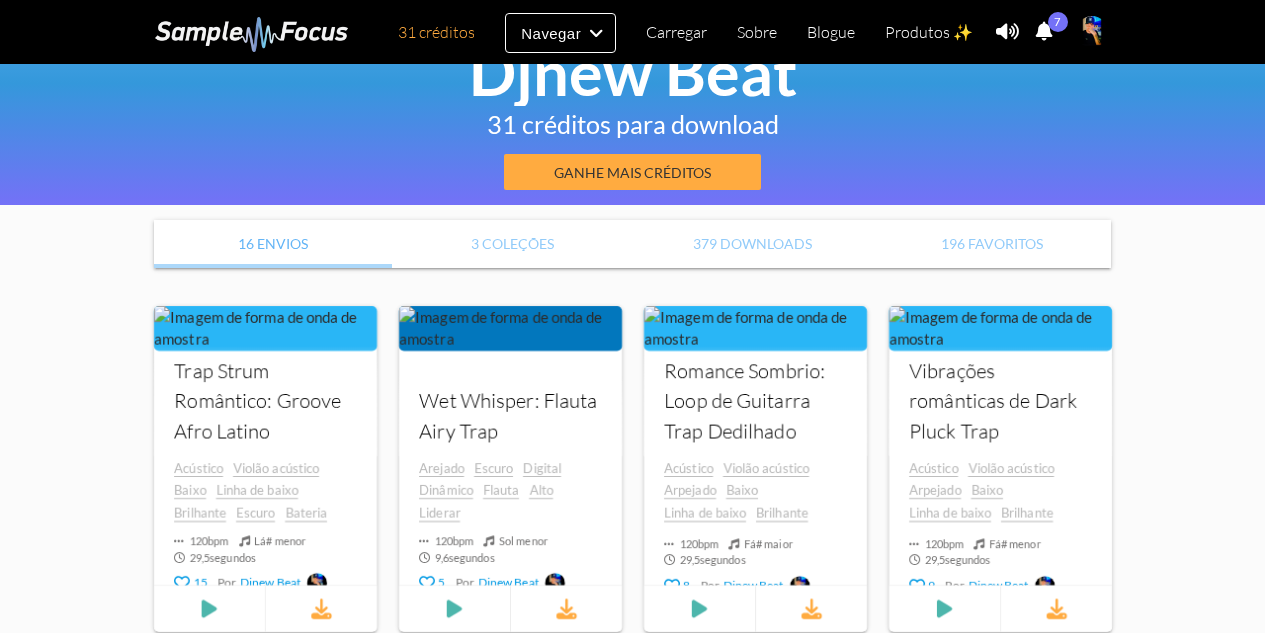 scroll, scrollTop: 200, scrollLeft: 0, axis: vertical 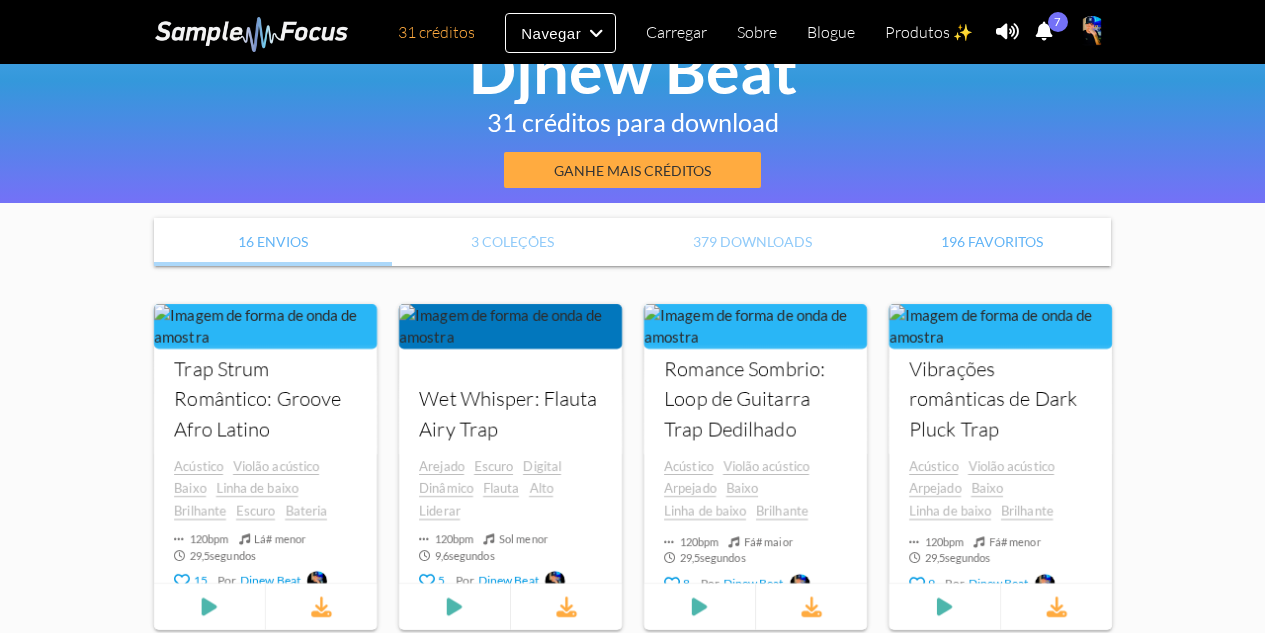 click on "196 Favoritos" at bounding box center [991, 242] 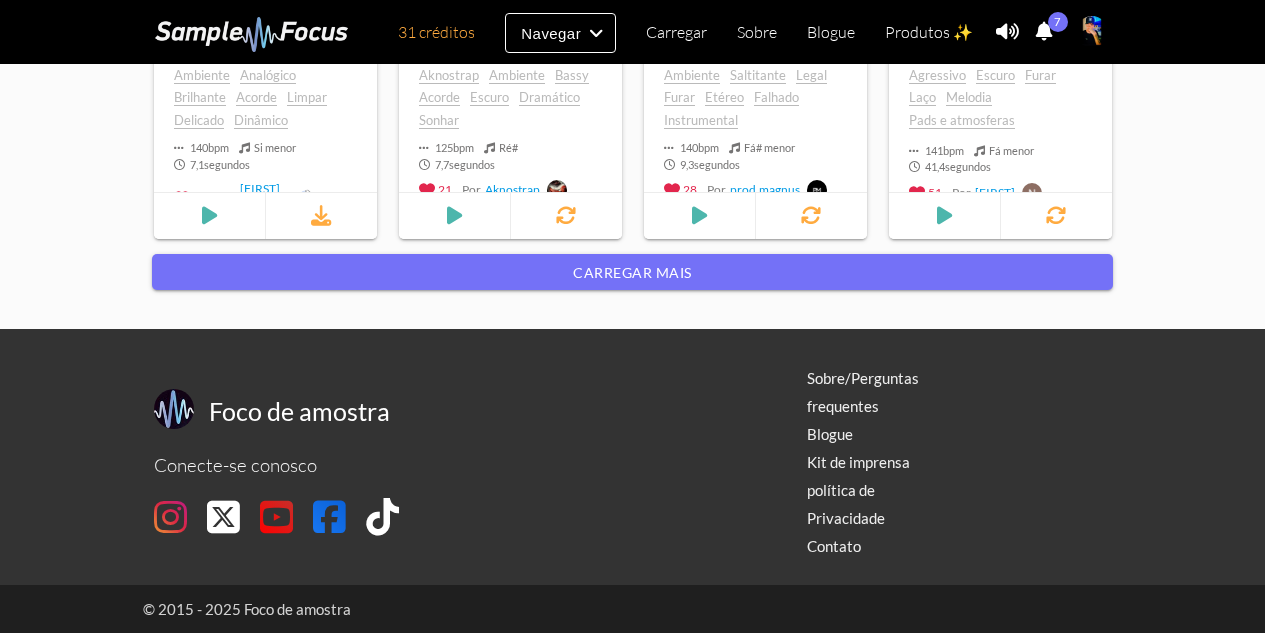 scroll, scrollTop: 1989, scrollLeft: 0, axis: vertical 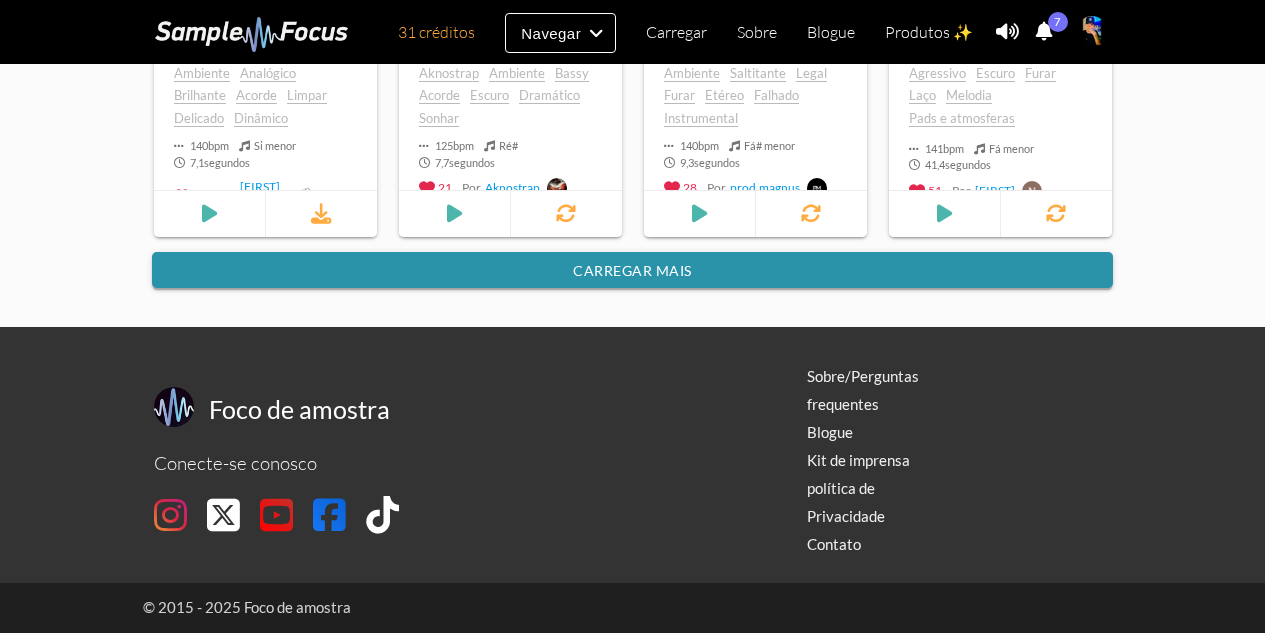 click on "Carregar mais" at bounding box center (632, 270) 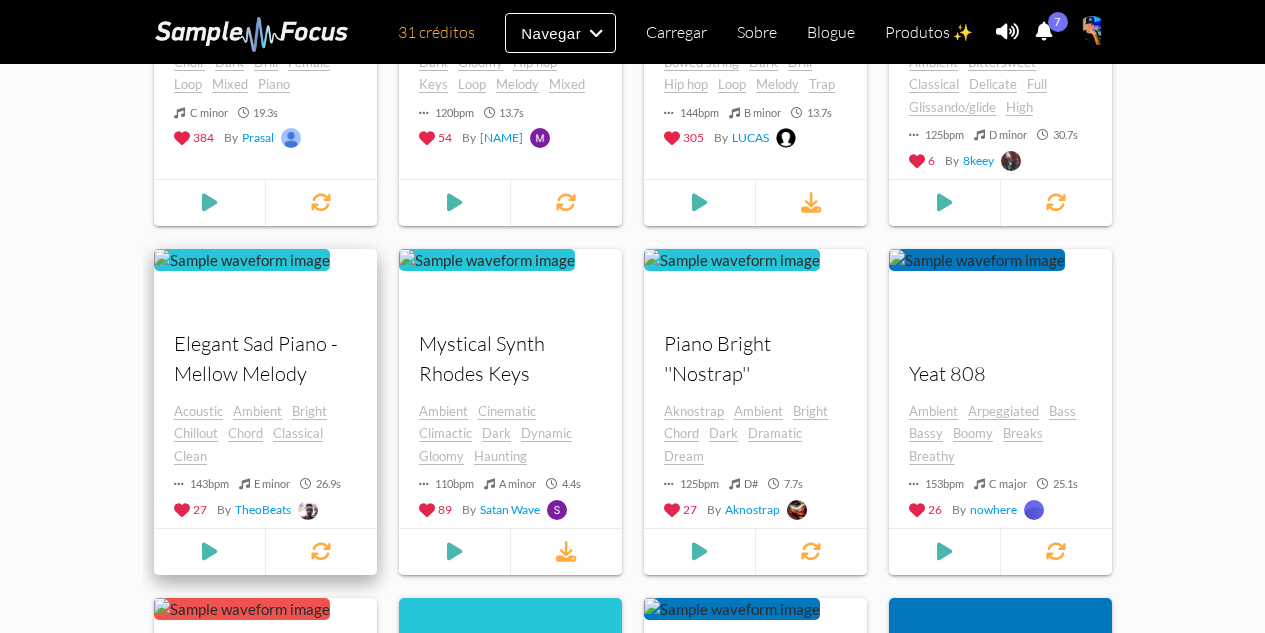 scroll, scrollTop: 2389, scrollLeft: 0, axis: vertical 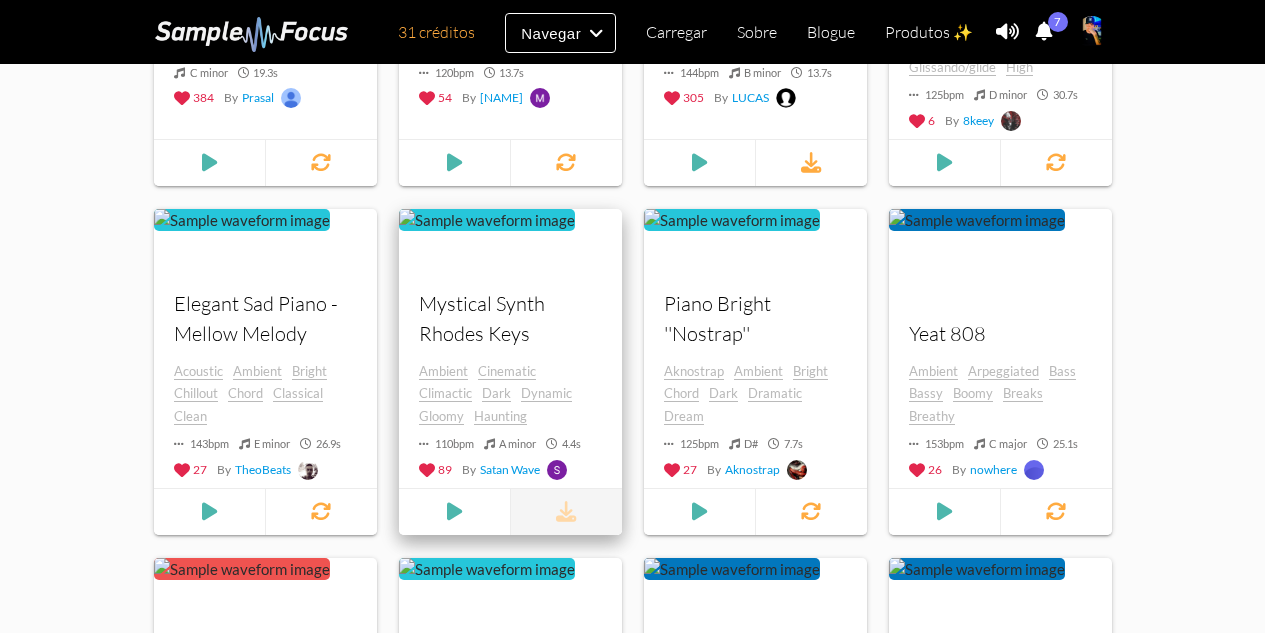 click at bounding box center (566, 511) 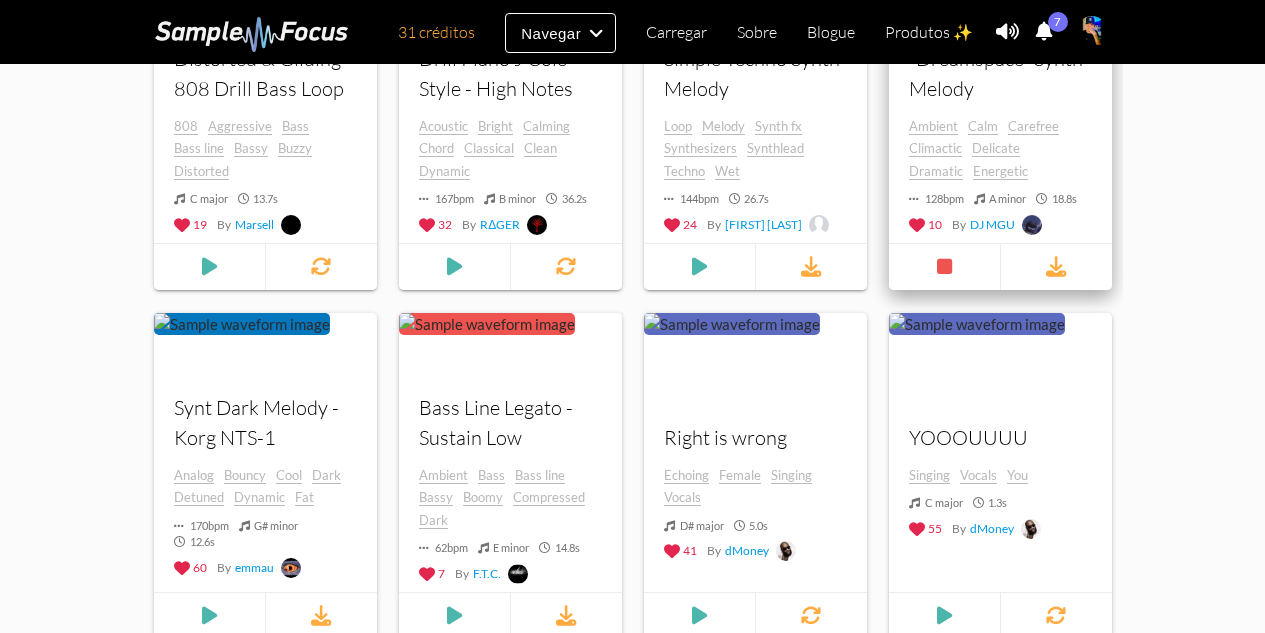 scroll, scrollTop: 3089, scrollLeft: 0, axis: vertical 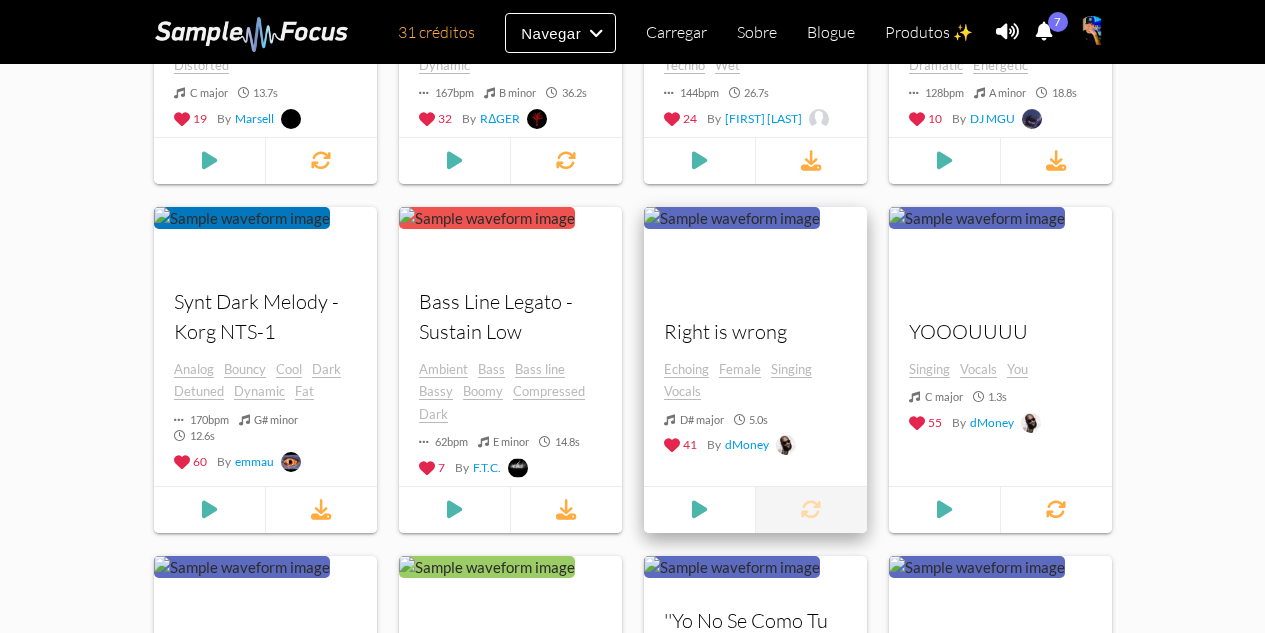 click at bounding box center (810, 509) 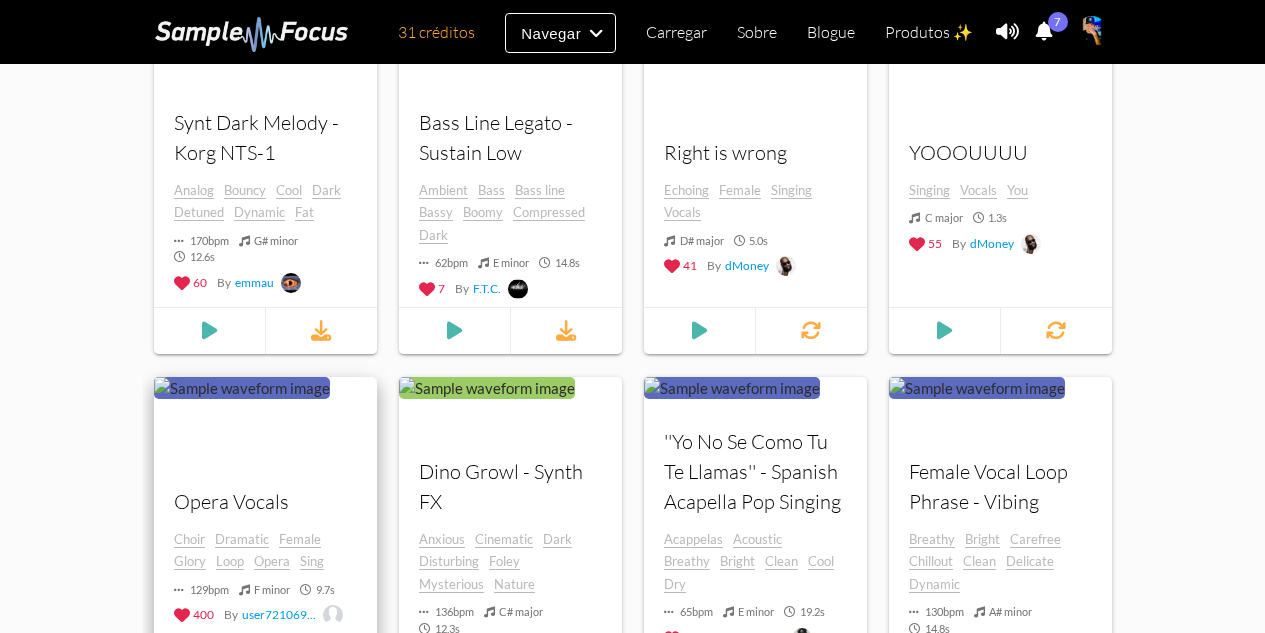 scroll, scrollTop: 3389, scrollLeft: 0, axis: vertical 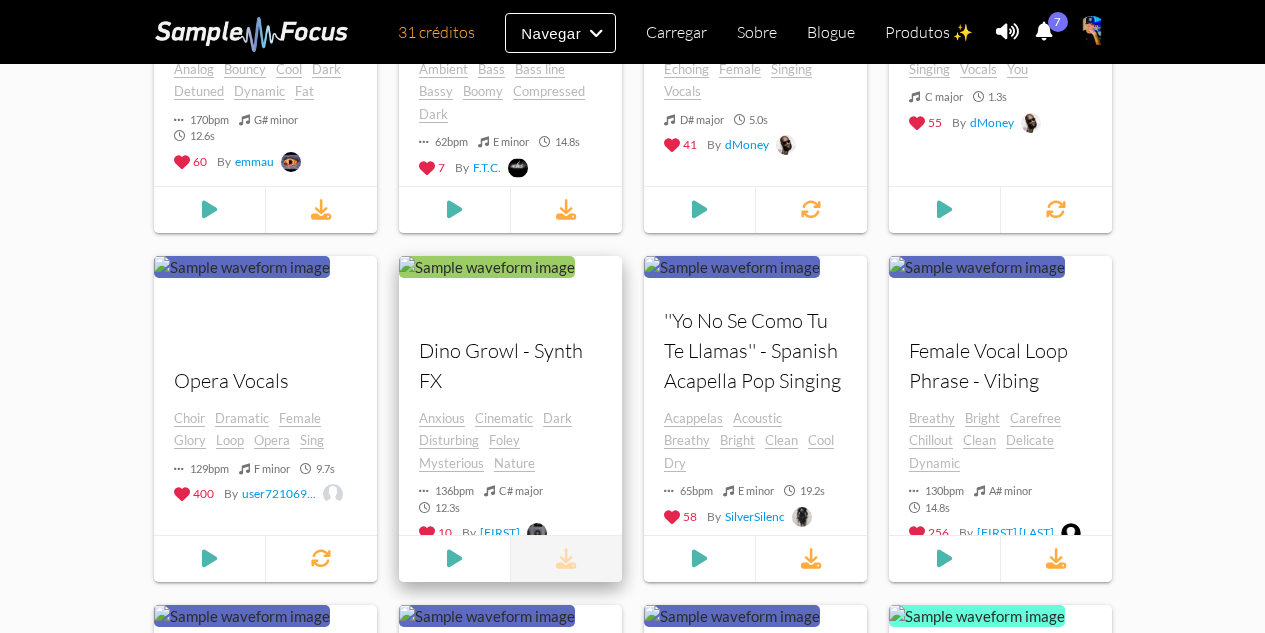 click at bounding box center [565, 558] 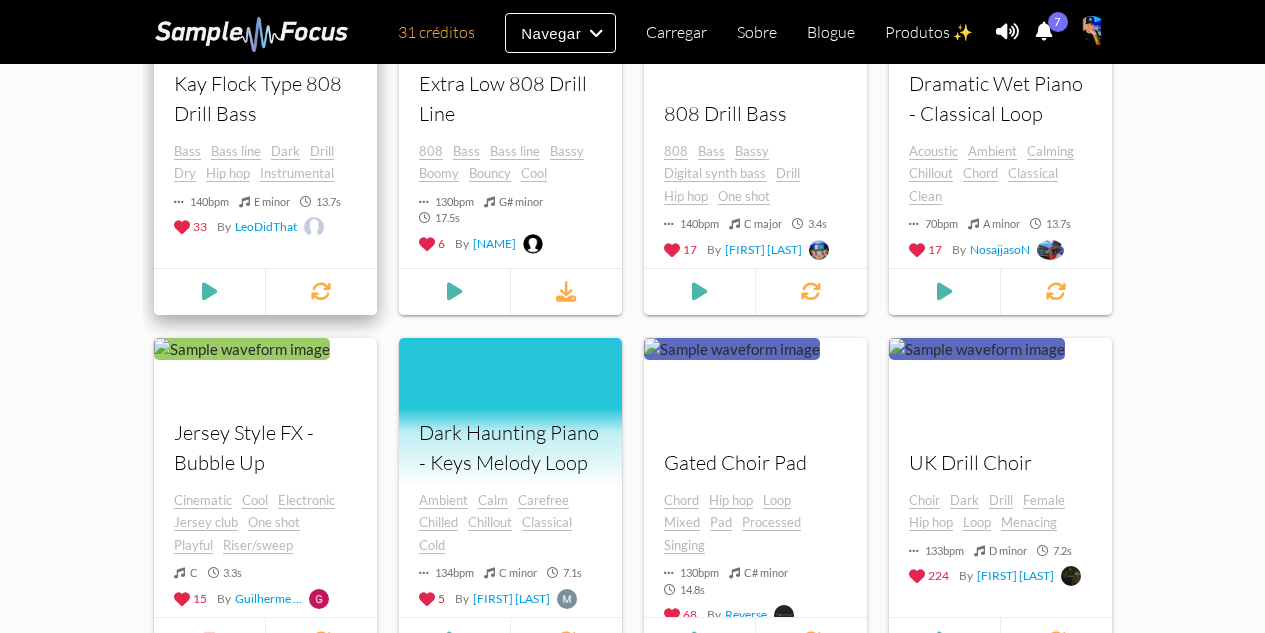 scroll, scrollTop: 6489, scrollLeft: 0, axis: vertical 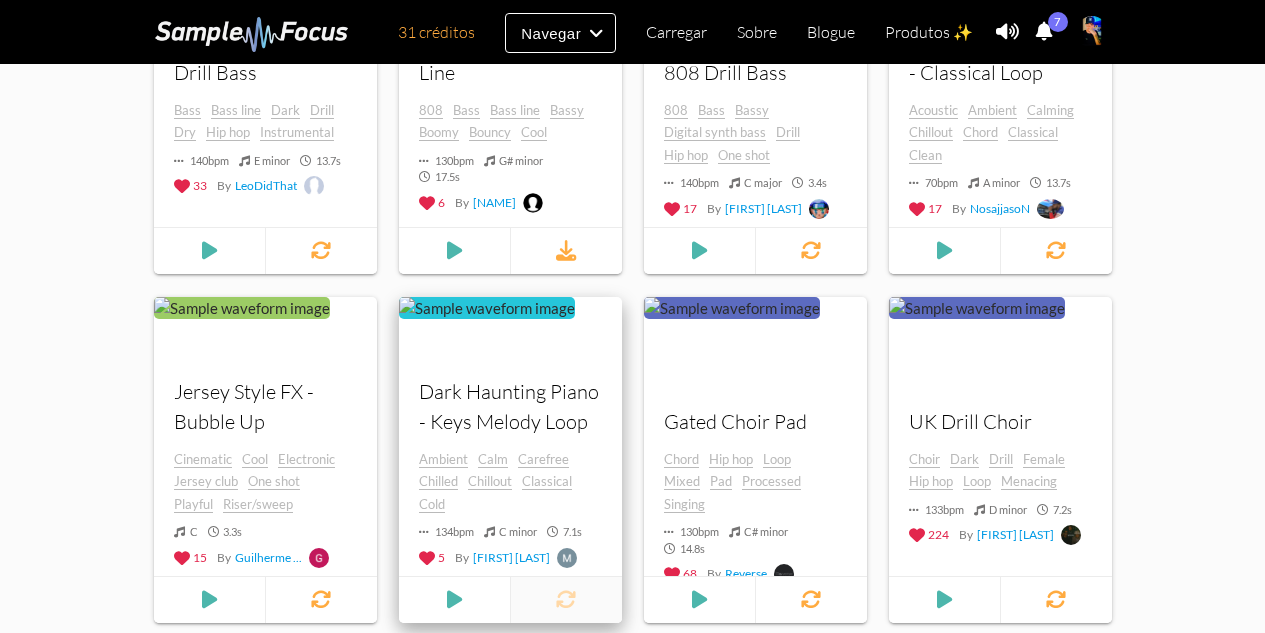 click at bounding box center (566, 599) 